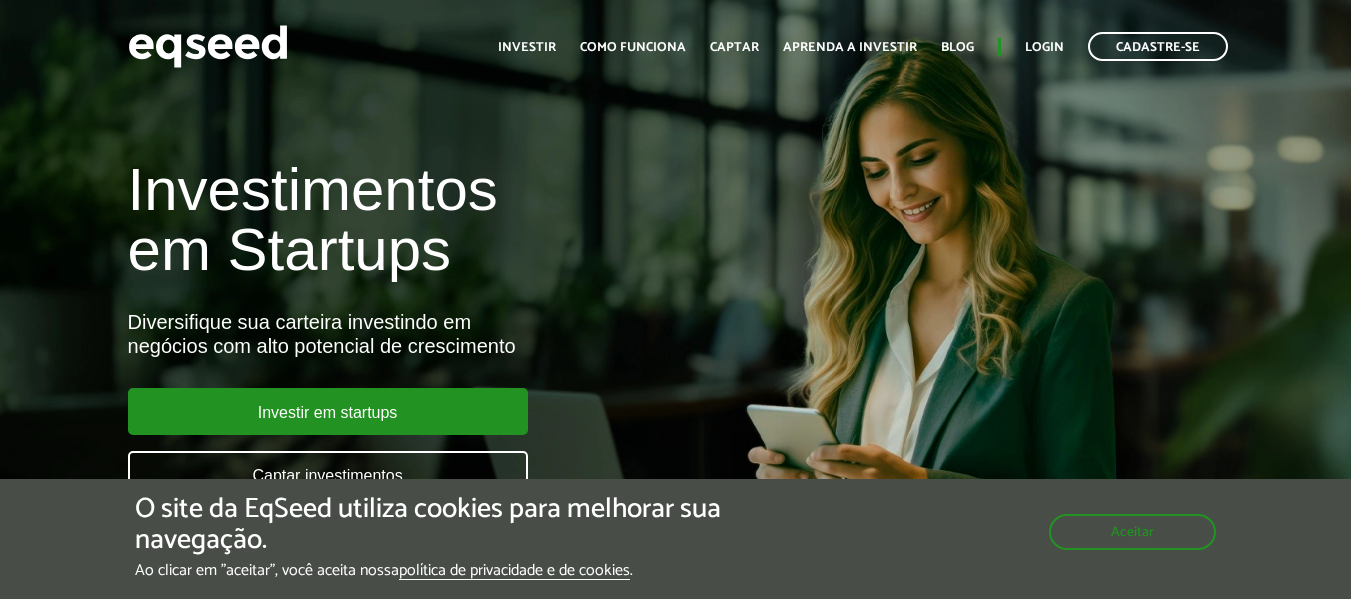 scroll, scrollTop: 0, scrollLeft: 0, axis: both 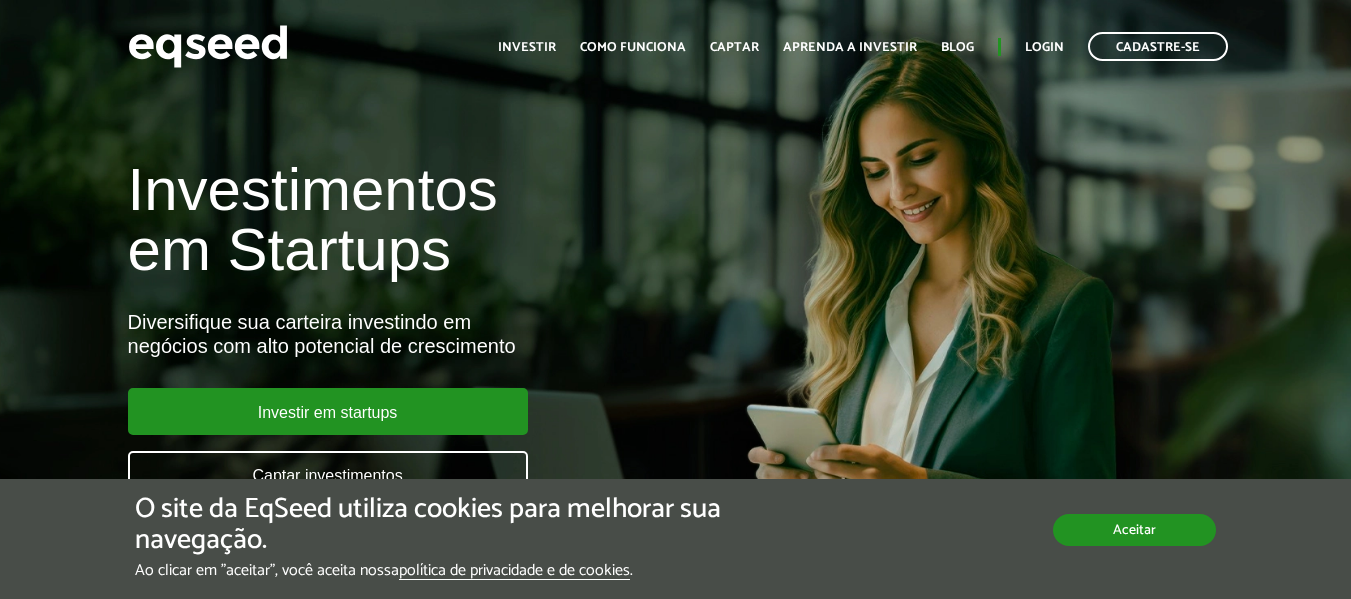 click on "Aceitar" at bounding box center [1134, 530] 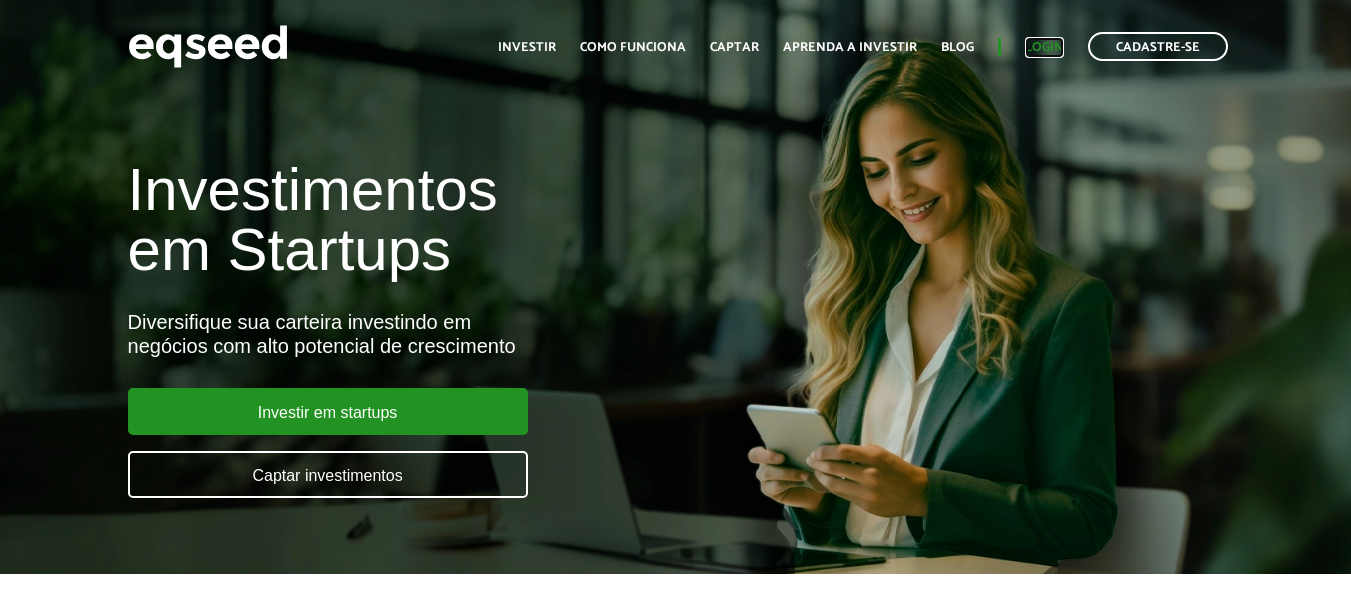 click on "Login" at bounding box center [1044, 47] 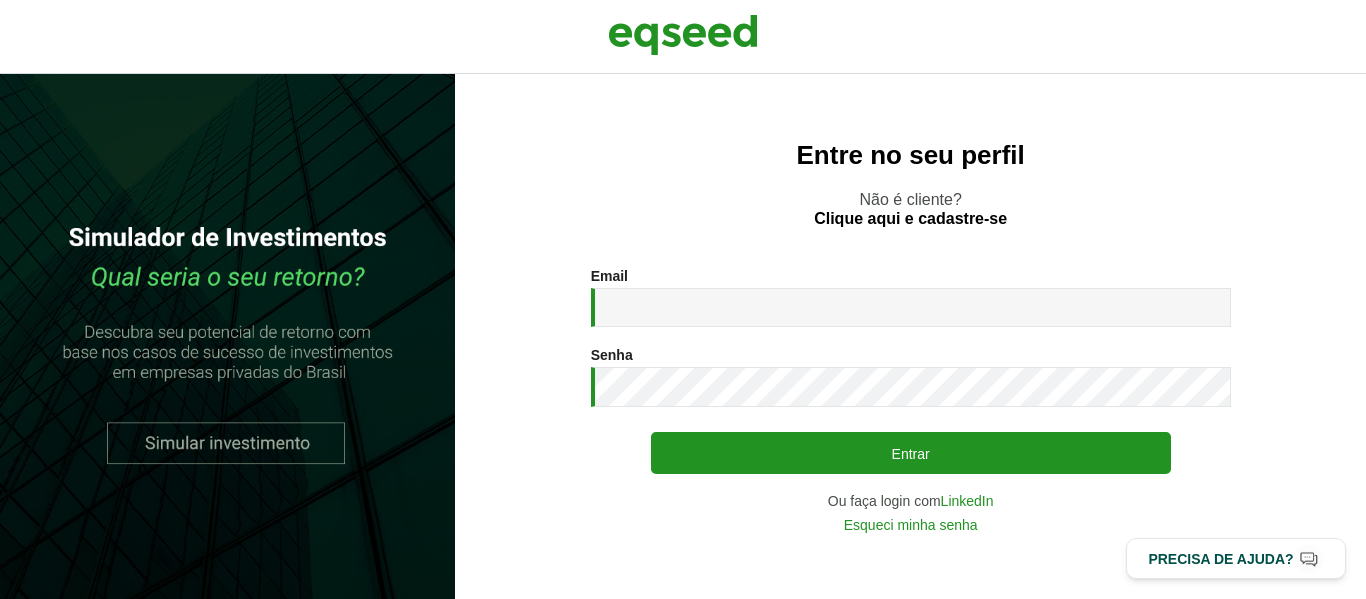 scroll, scrollTop: 0, scrollLeft: 0, axis: both 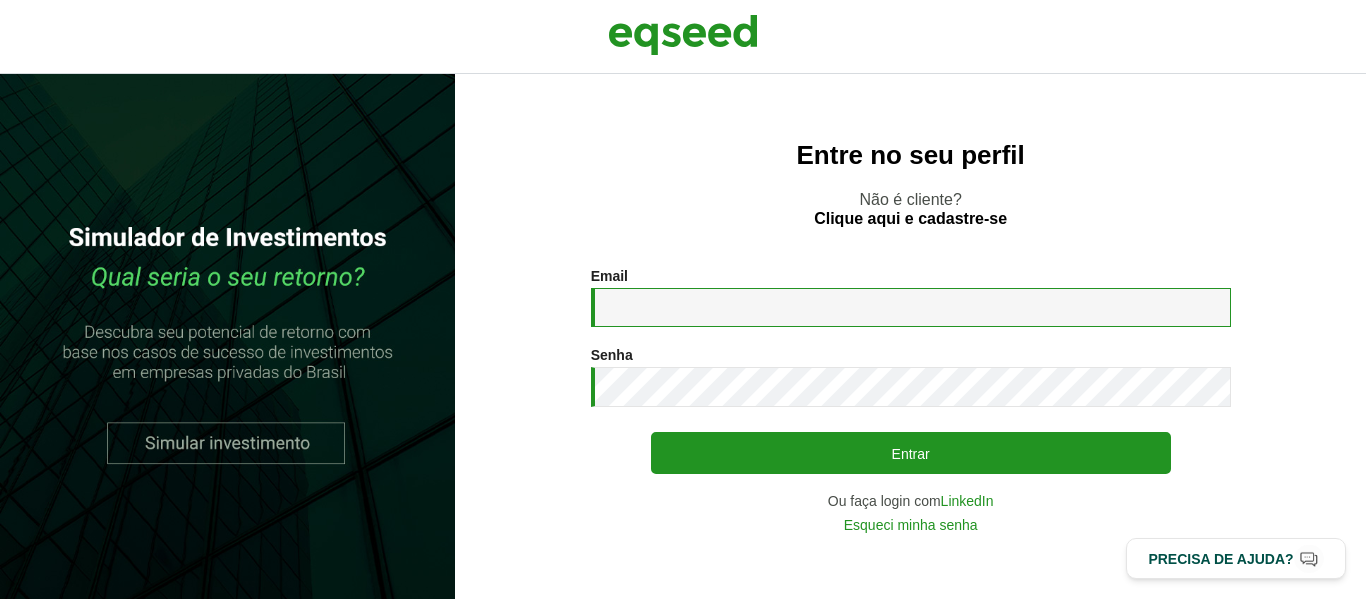 click on "Email  *" at bounding box center [911, 307] 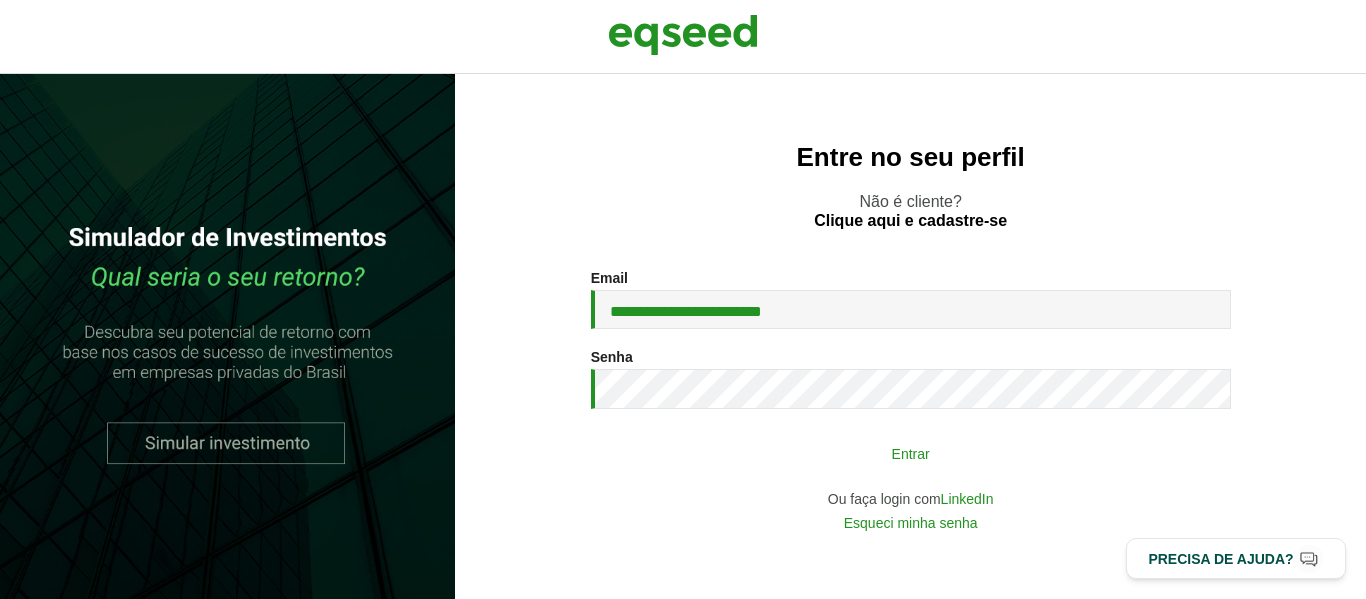 click on "Entrar" at bounding box center [911, 453] 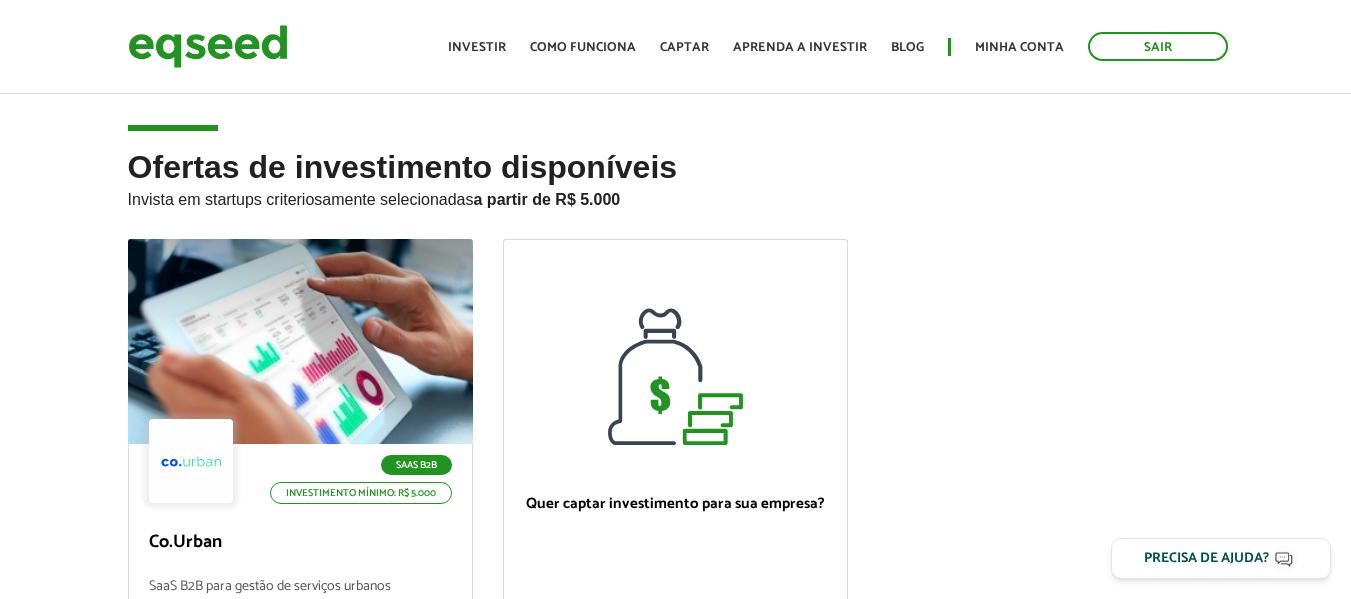 scroll, scrollTop: 0, scrollLeft: 0, axis: both 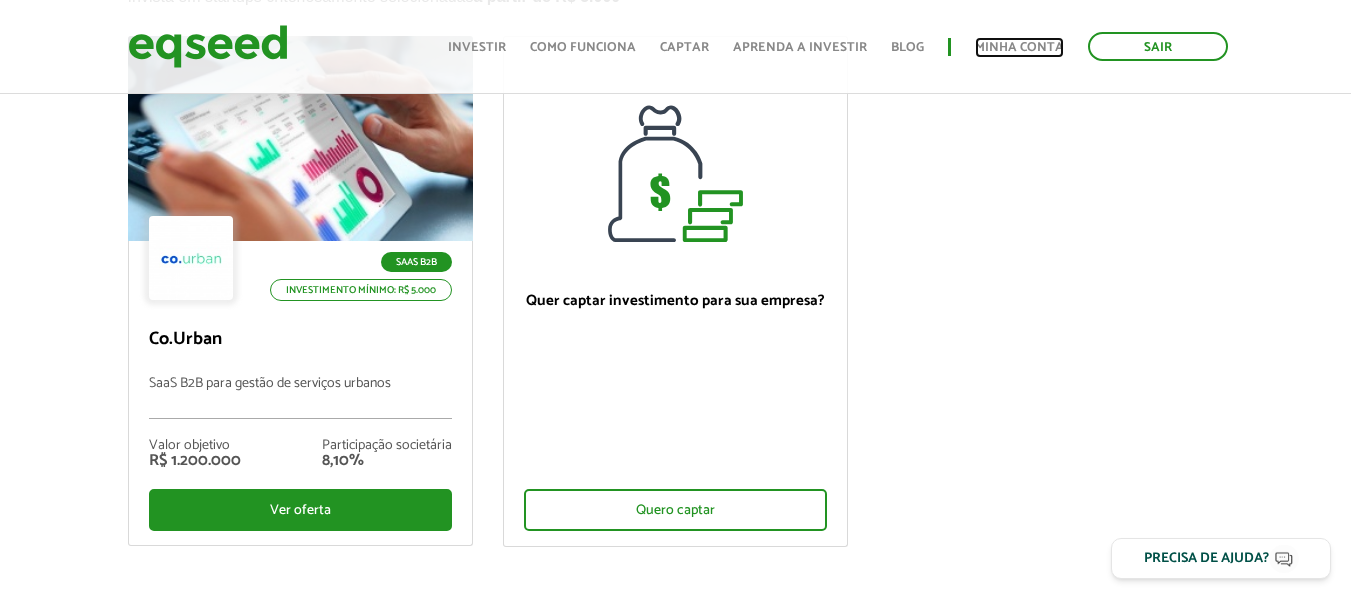 click on "Minha conta" at bounding box center (1019, 47) 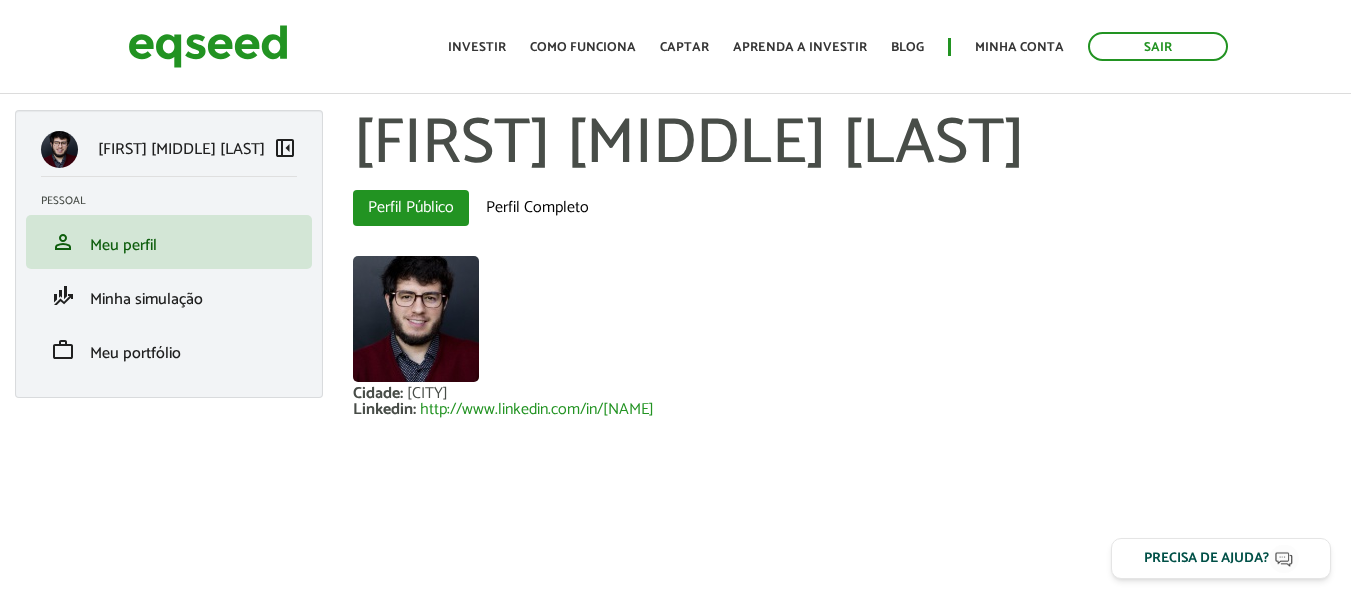 scroll, scrollTop: 21, scrollLeft: 0, axis: vertical 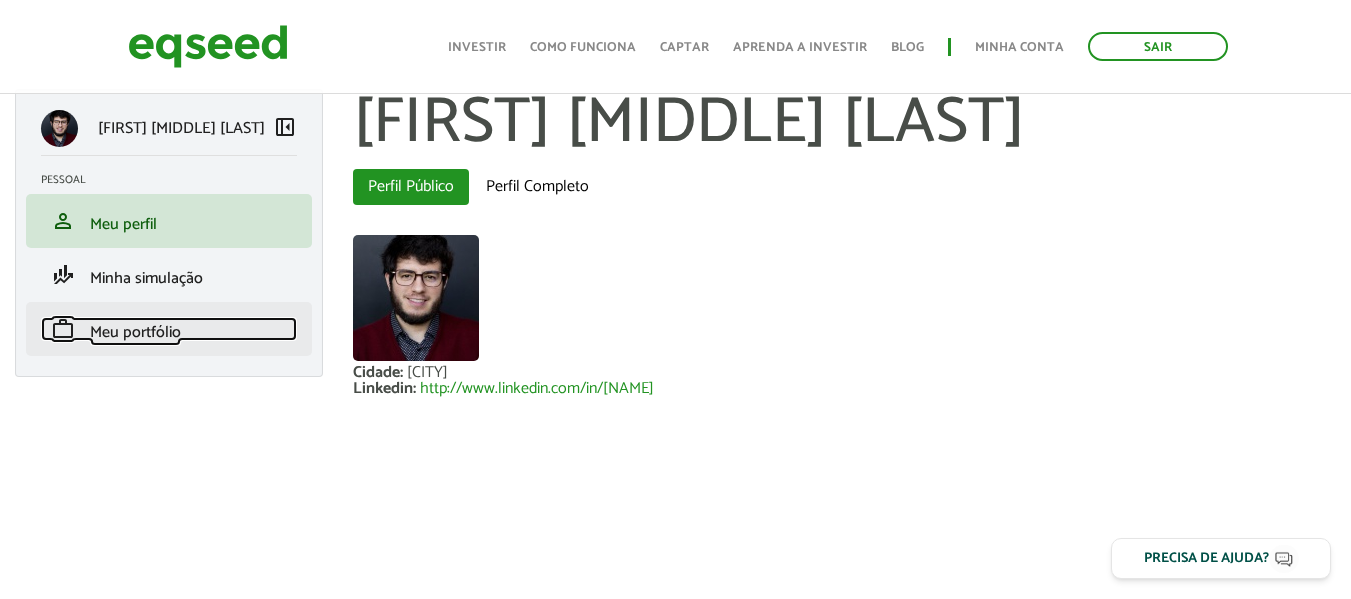 click on "Meu portfólio" at bounding box center (135, 332) 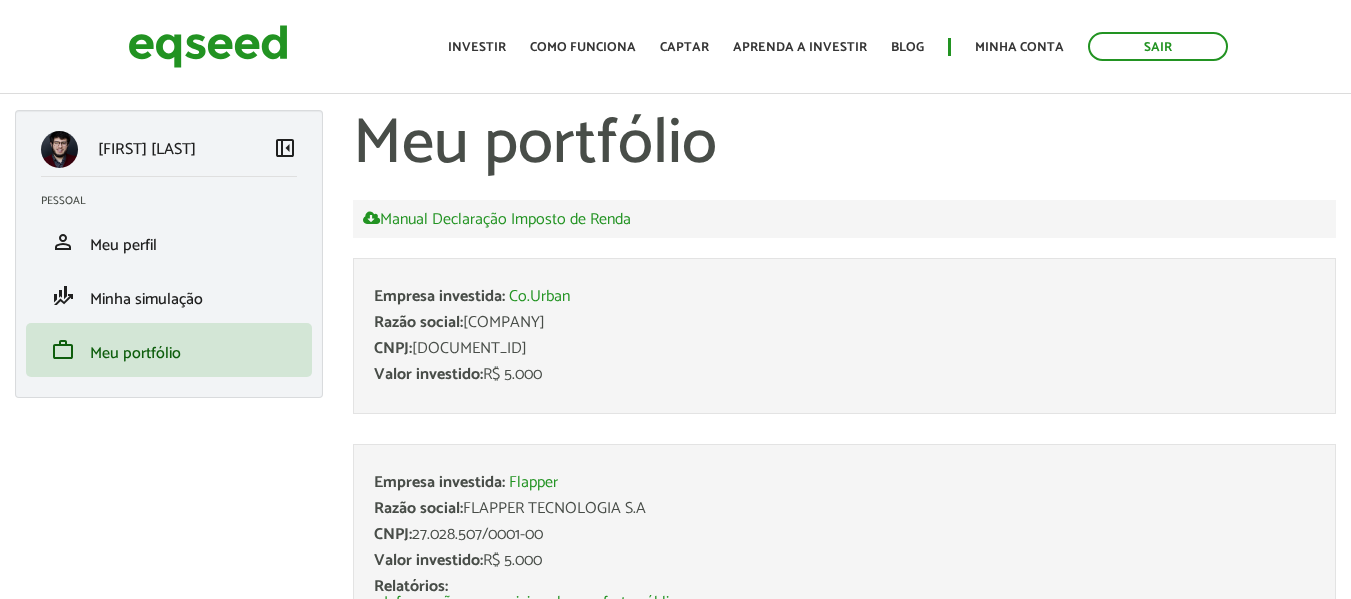 scroll, scrollTop: 20, scrollLeft: 0, axis: vertical 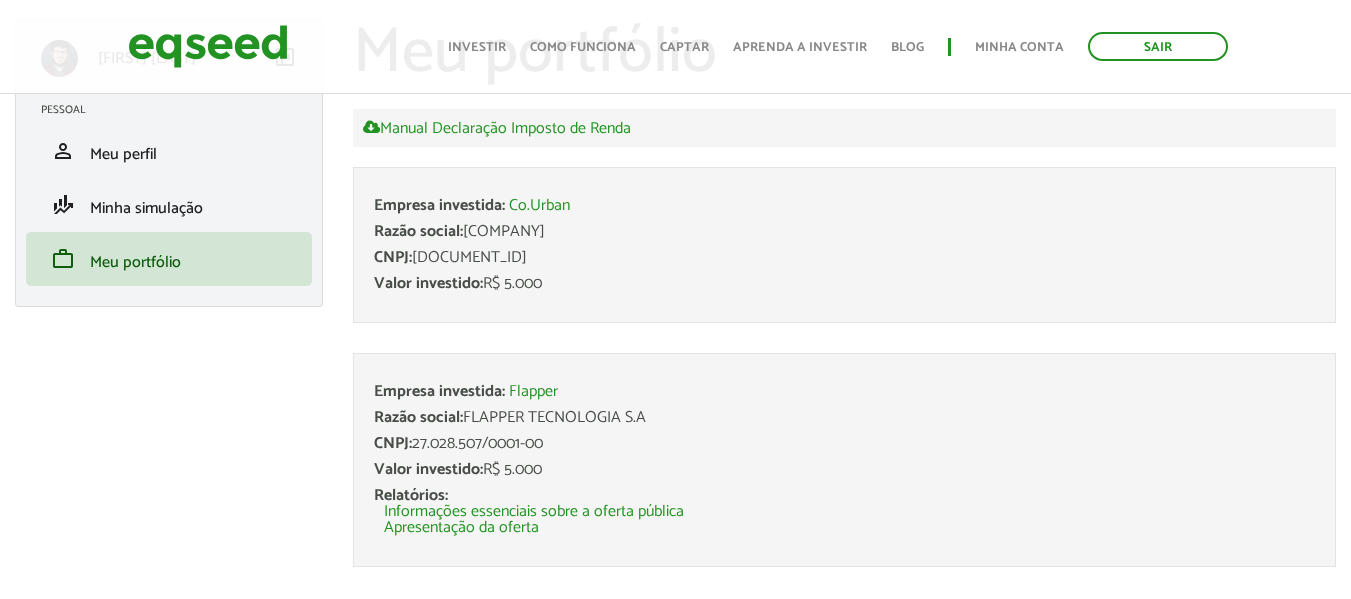 click on "Empresa investida:   [COMPANY] Razão social:  [COMPANY] CNPJ:  [DOCUMENT_ID] Valor investido:  R$ 5.000" at bounding box center (844, 245) 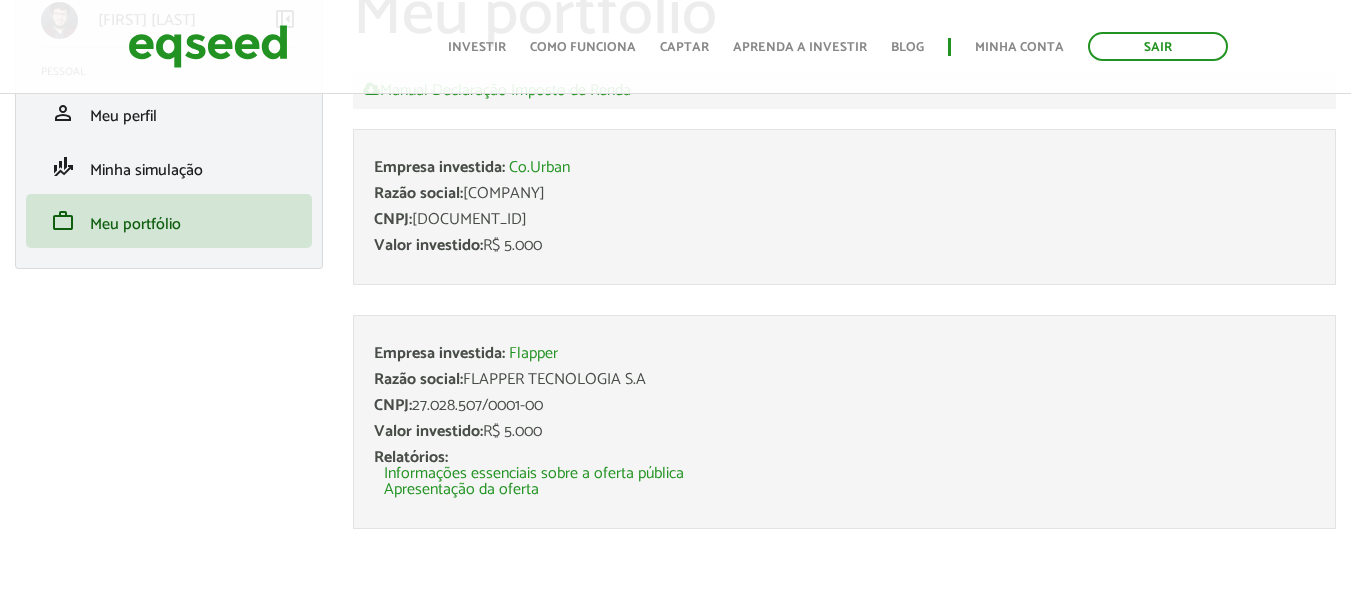 click on "Razão social:  FLAPPER TECNOLOGIA S.A" at bounding box center [844, 380] 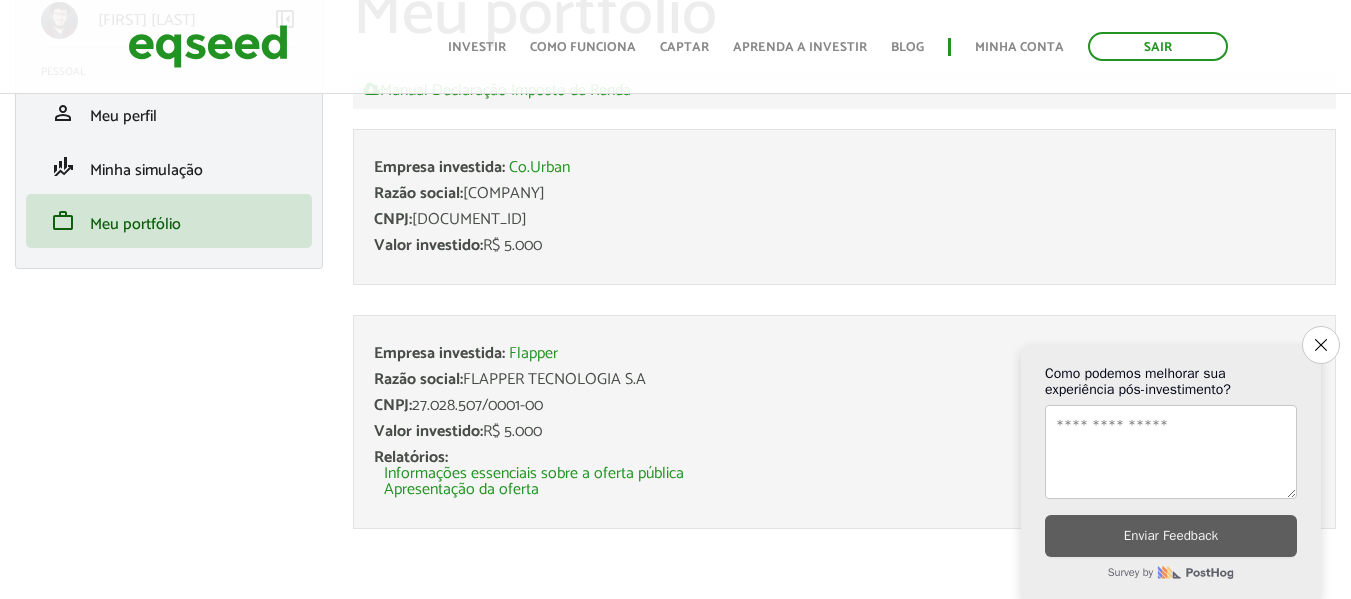 scroll, scrollTop: 0, scrollLeft: 0, axis: both 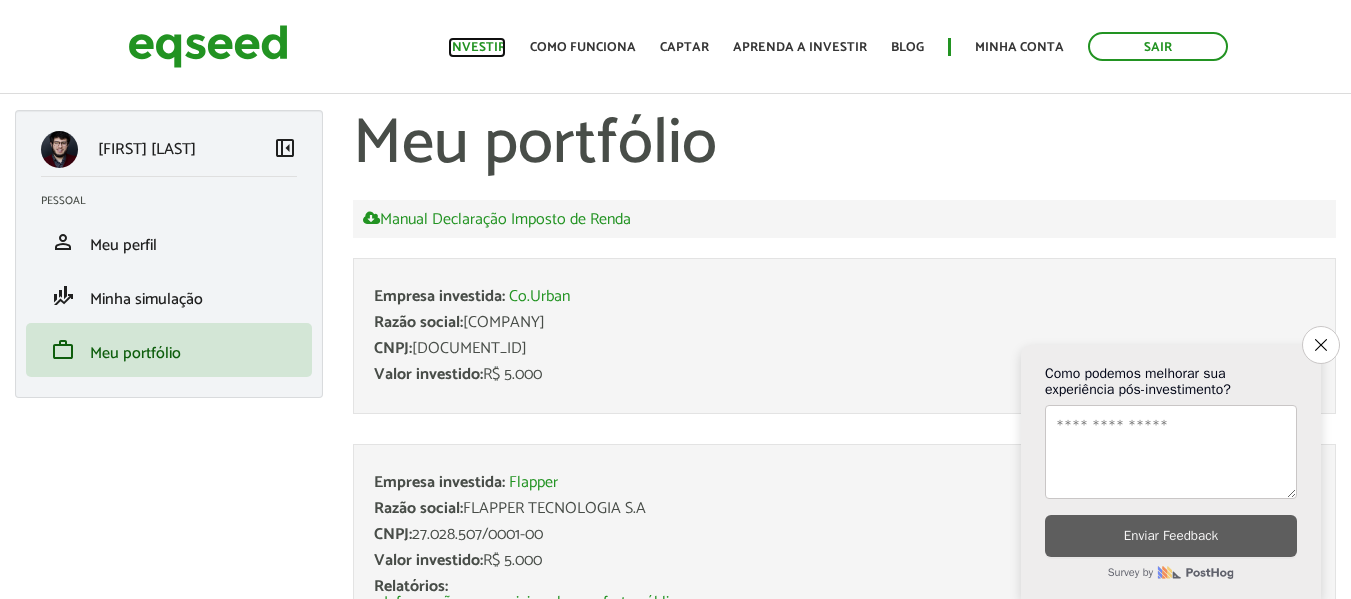 click on "Investir" at bounding box center [477, 47] 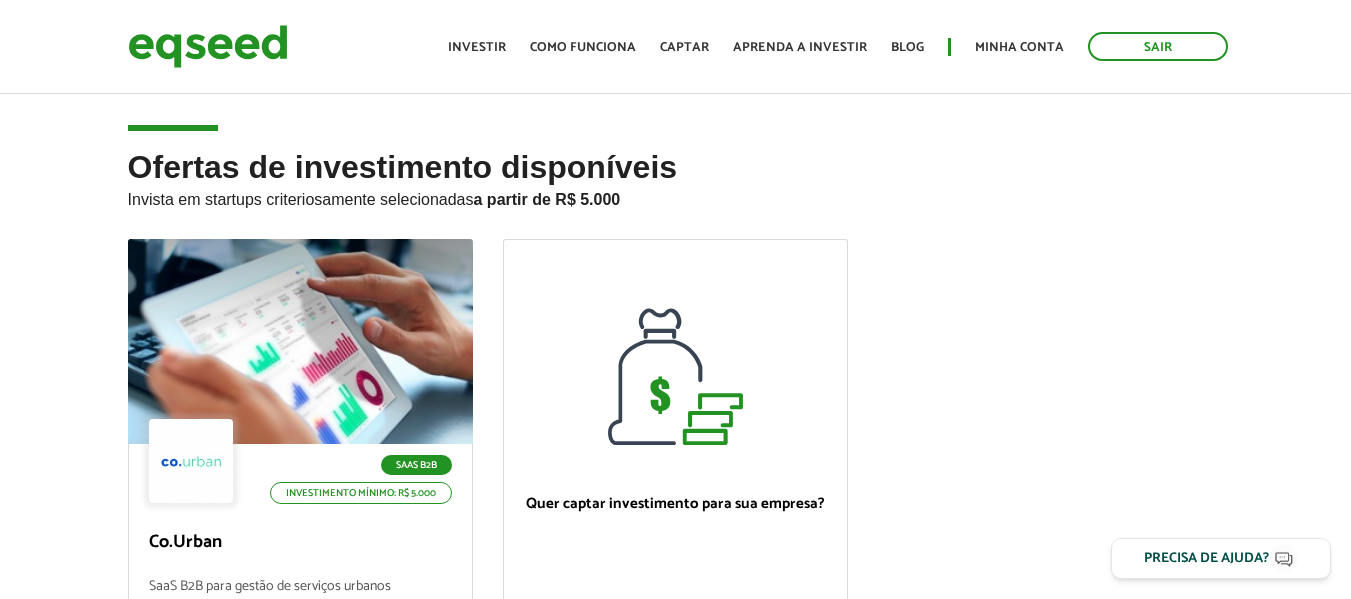 scroll, scrollTop: 0, scrollLeft: 0, axis: both 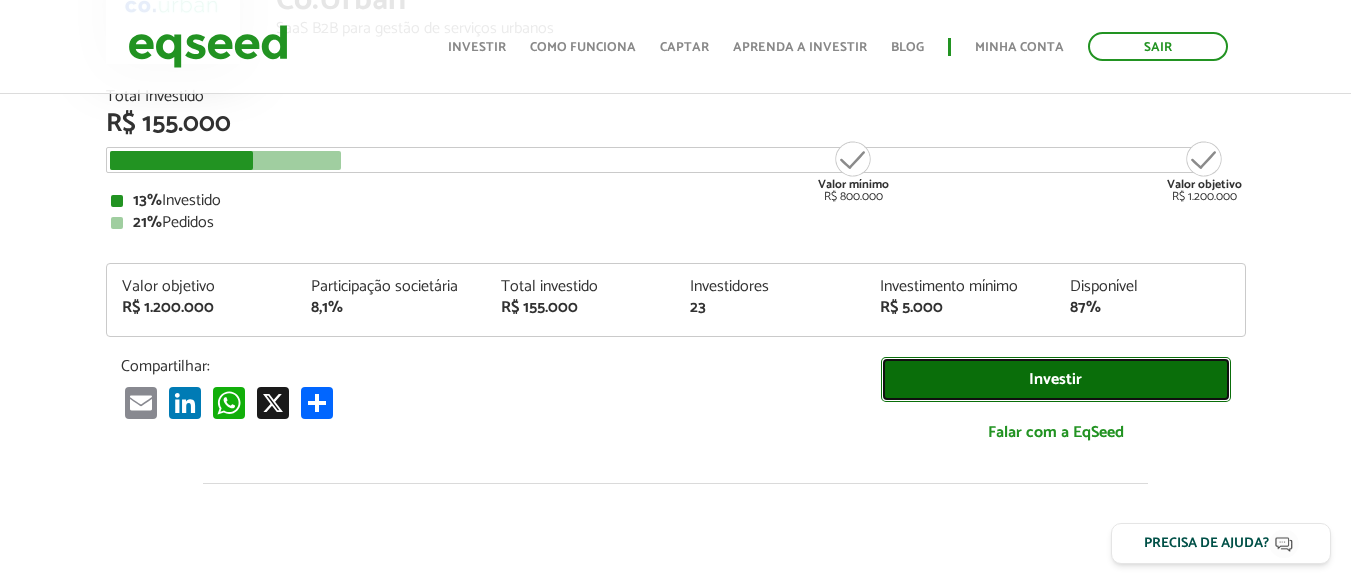 click on "Investir" at bounding box center [1056, 379] 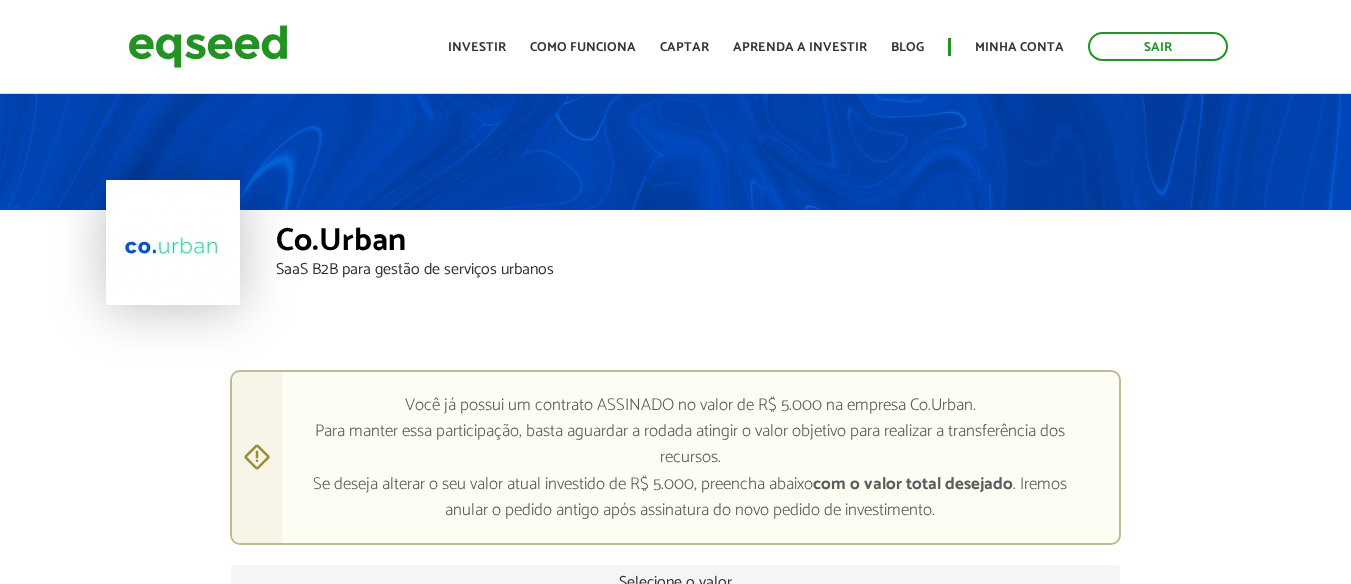 scroll, scrollTop: 0, scrollLeft: 0, axis: both 